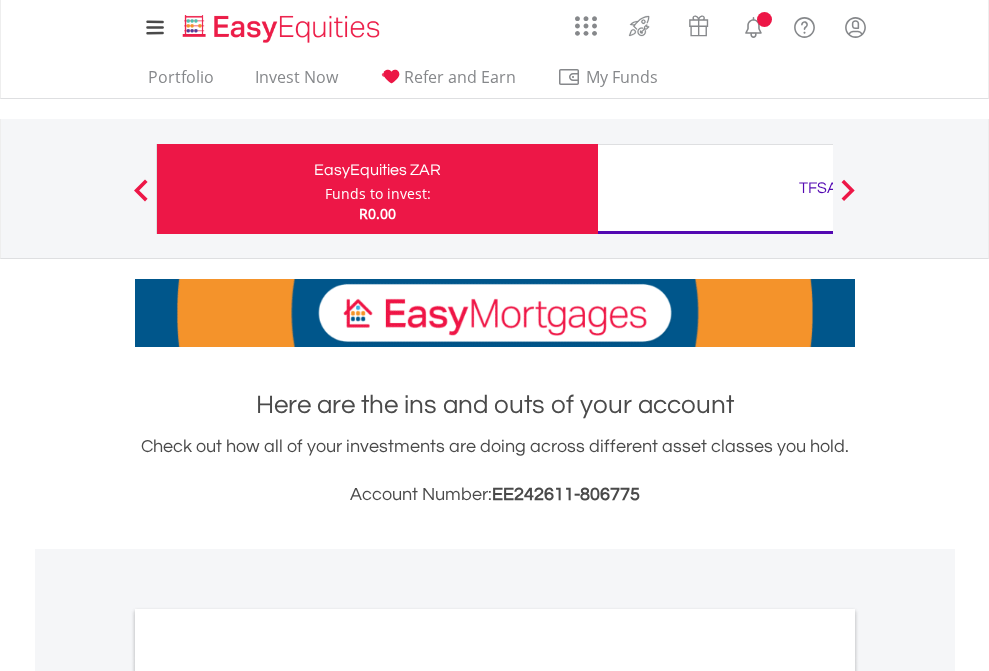scroll, scrollTop: 0, scrollLeft: 0, axis: both 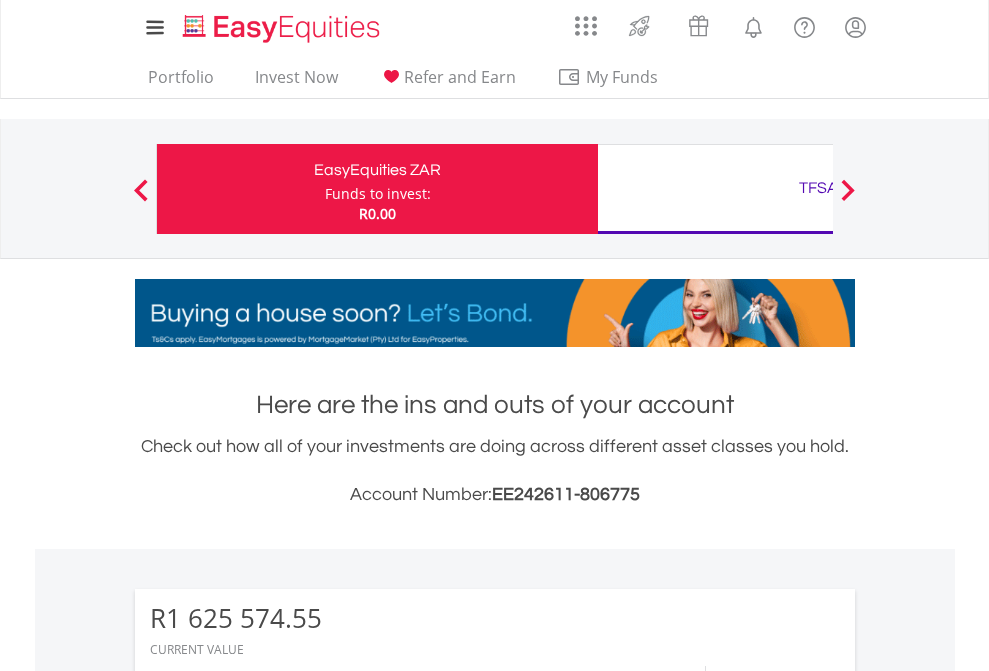 click on "Funds to invest:" at bounding box center (378, 194) 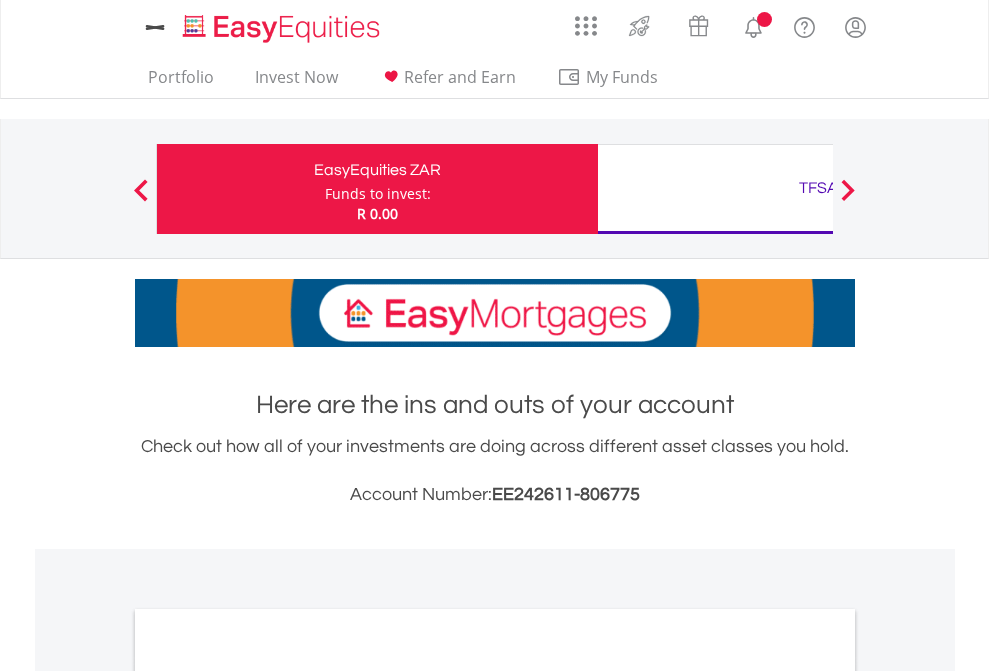 scroll, scrollTop: 0, scrollLeft: 0, axis: both 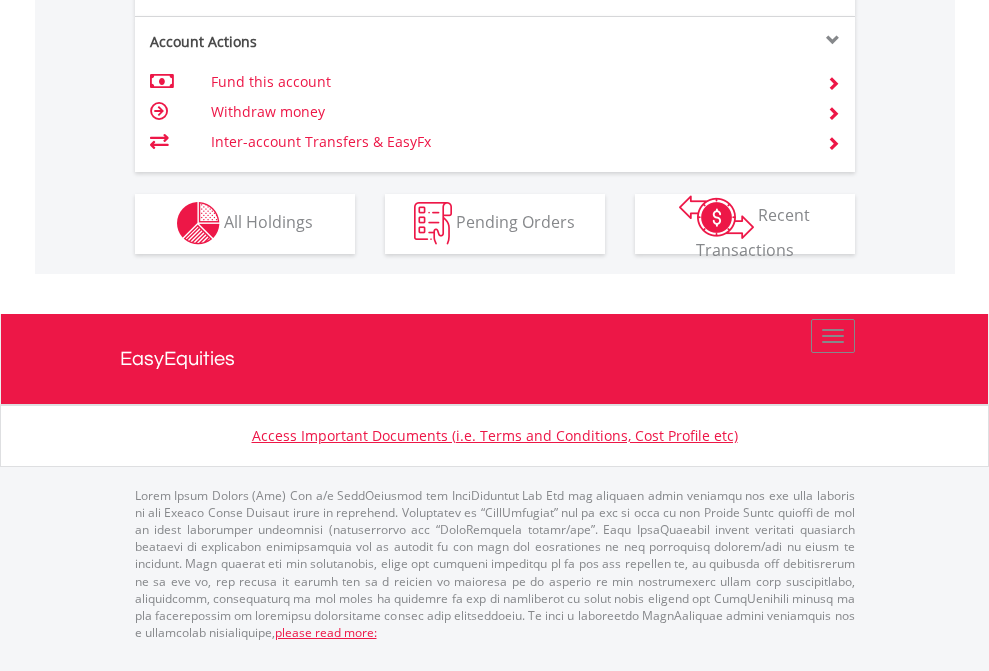 click on "Investment types" at bounding box center (706, -337) 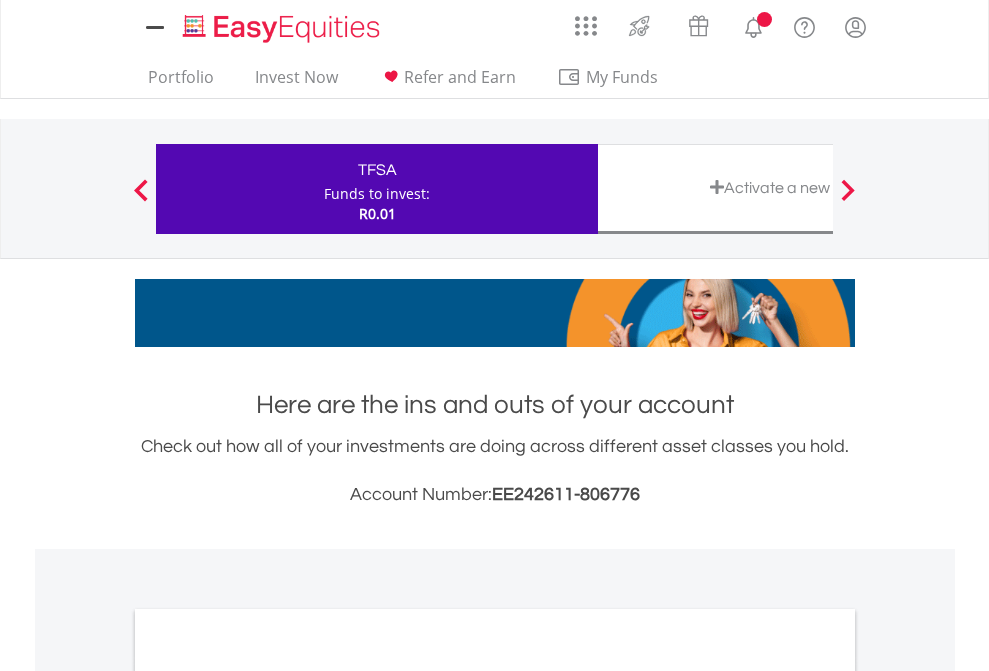 scroll, scrollTop: 0, scrollLeft: 0, axis: both 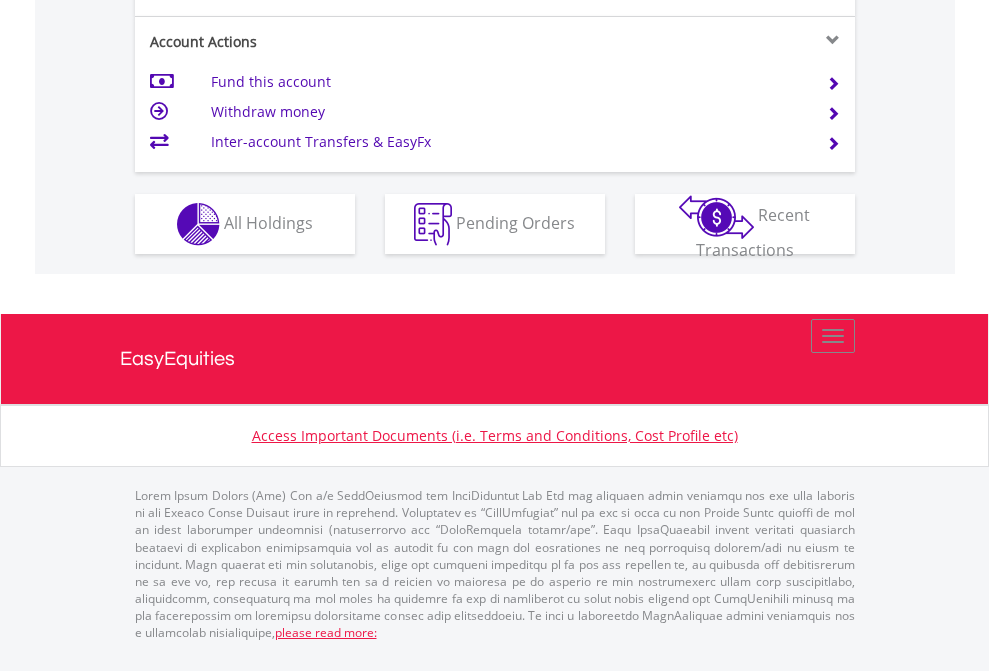 click on "Investment types" at bounding box center (706, -337) 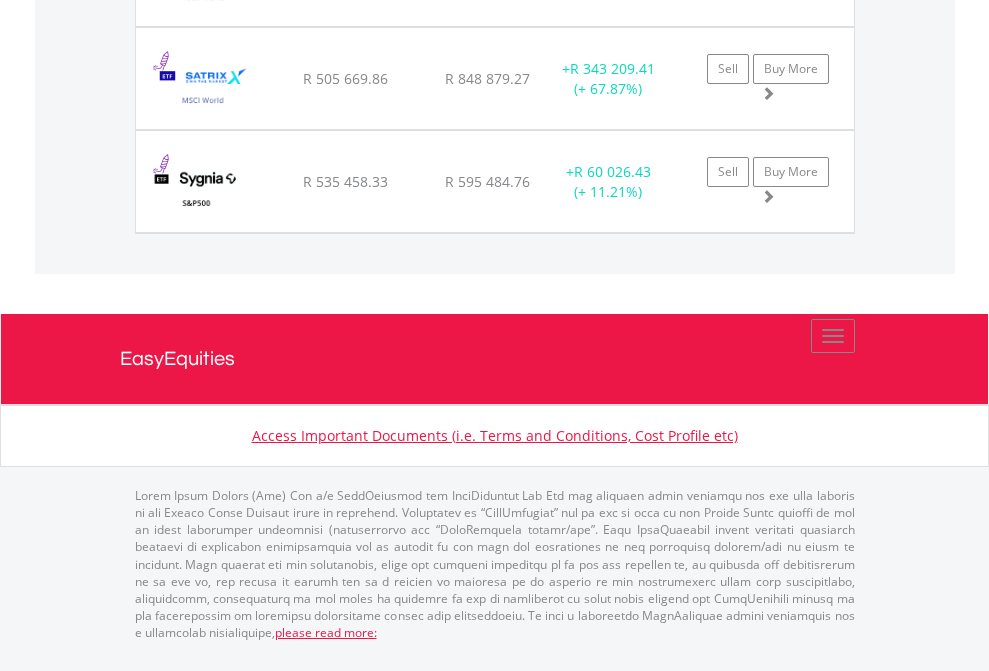 click on "TFSA" at bounding box center [818, -1706] 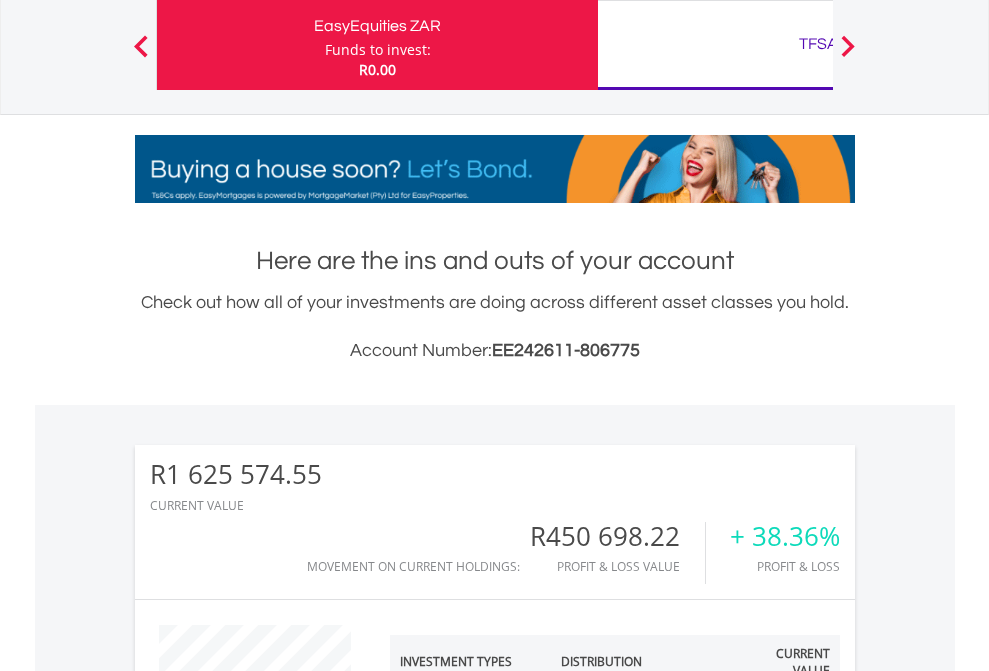 scroll, scrollTop: 999808, scrollLeft: 999687, axis: both 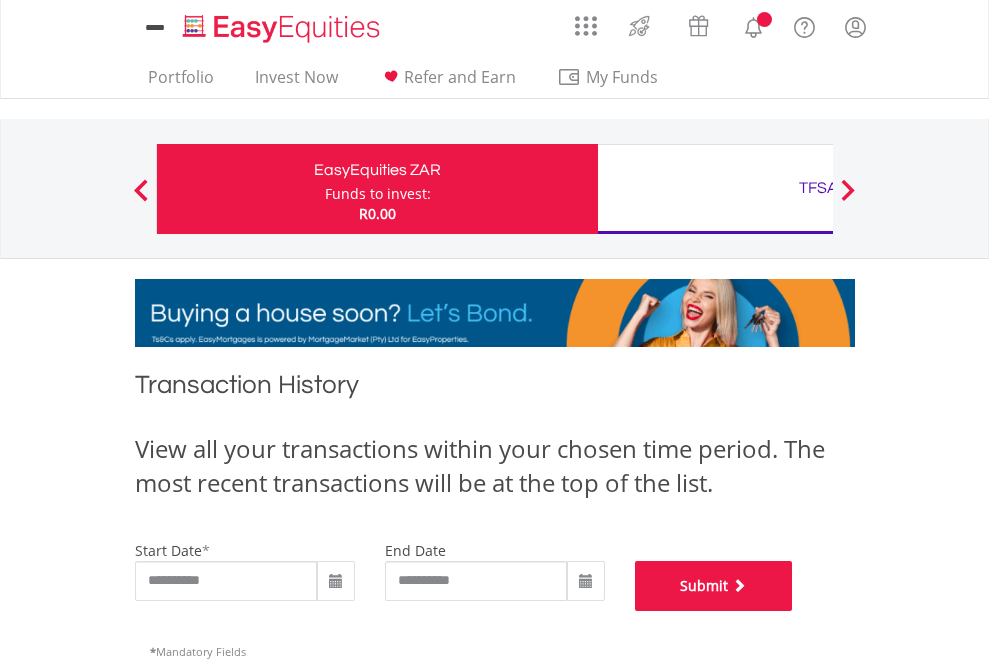 click on "Submit" at bounding box center (714, 586) 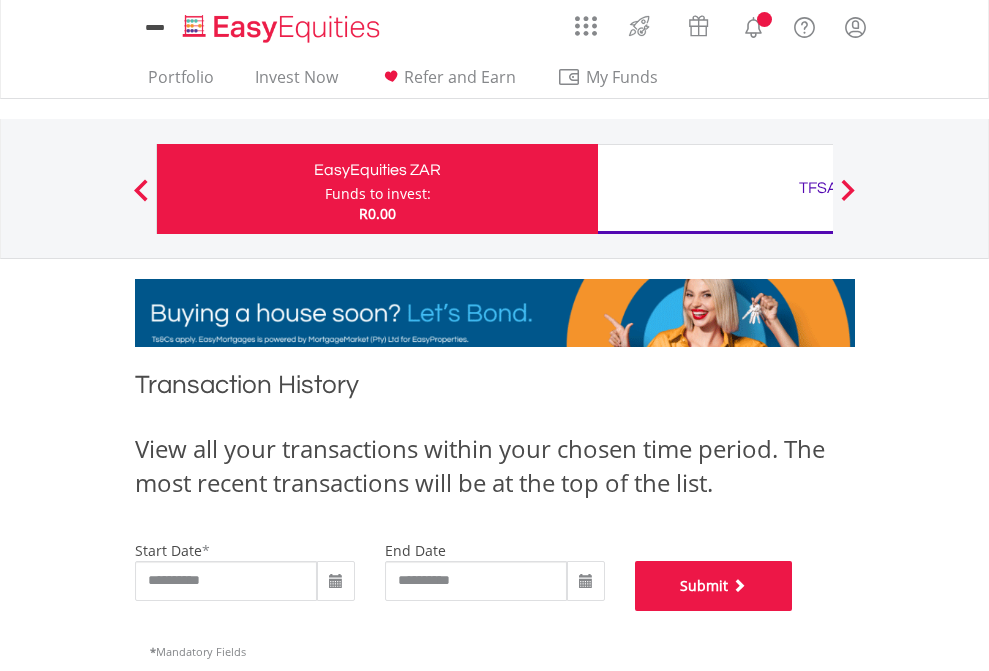 scroll, scrollTop: 811, scrollLeft: 0, axis: vertical 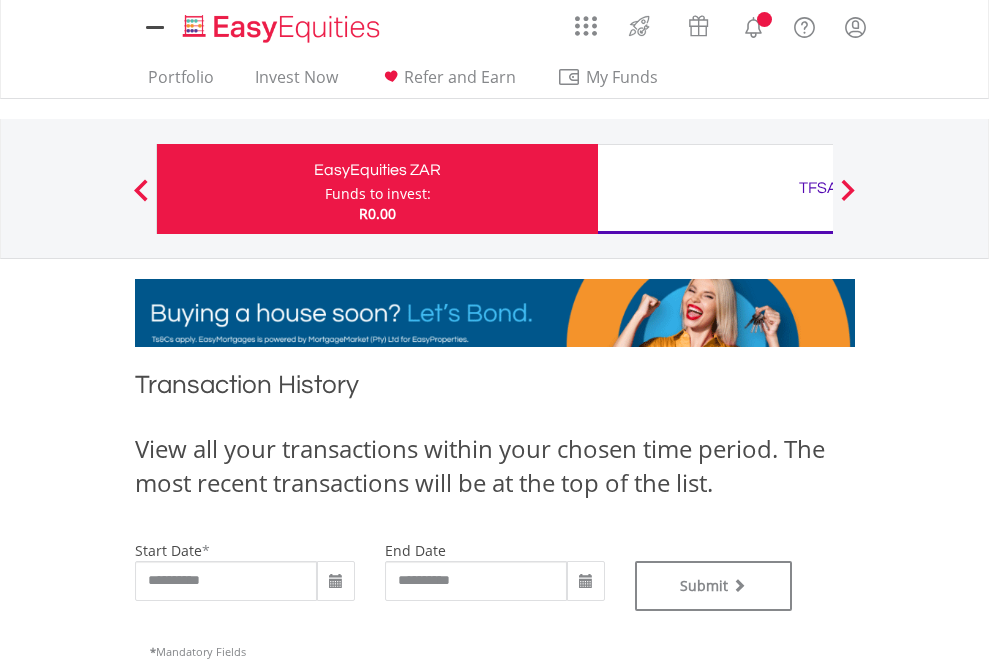 click on "TFSA" at bounding box center (818, 188) 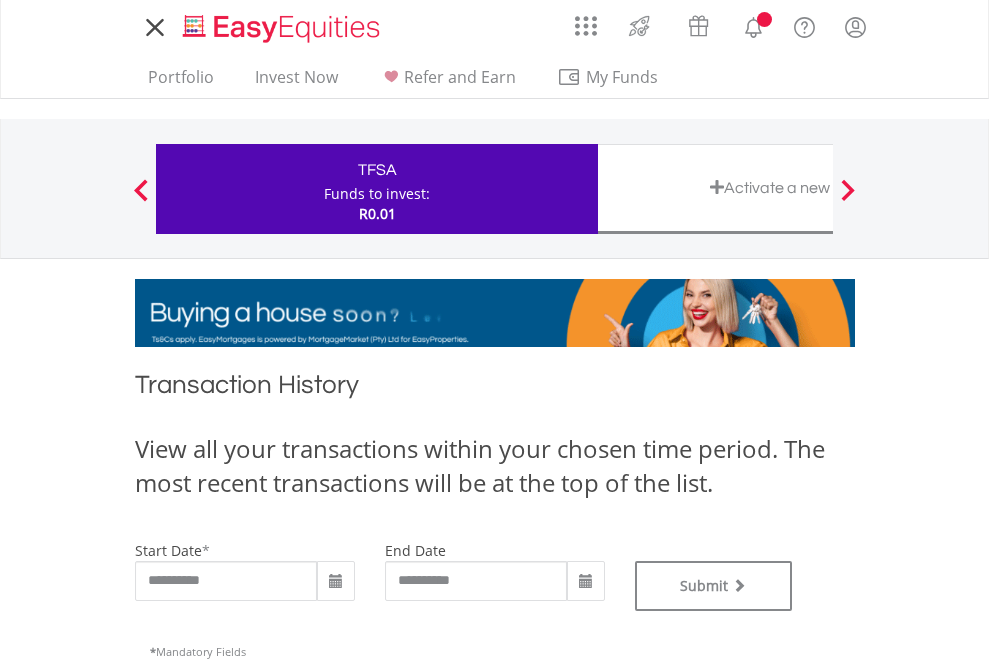 scroll, scrollTop: 811, scrollLeft: 0, axis: vertical 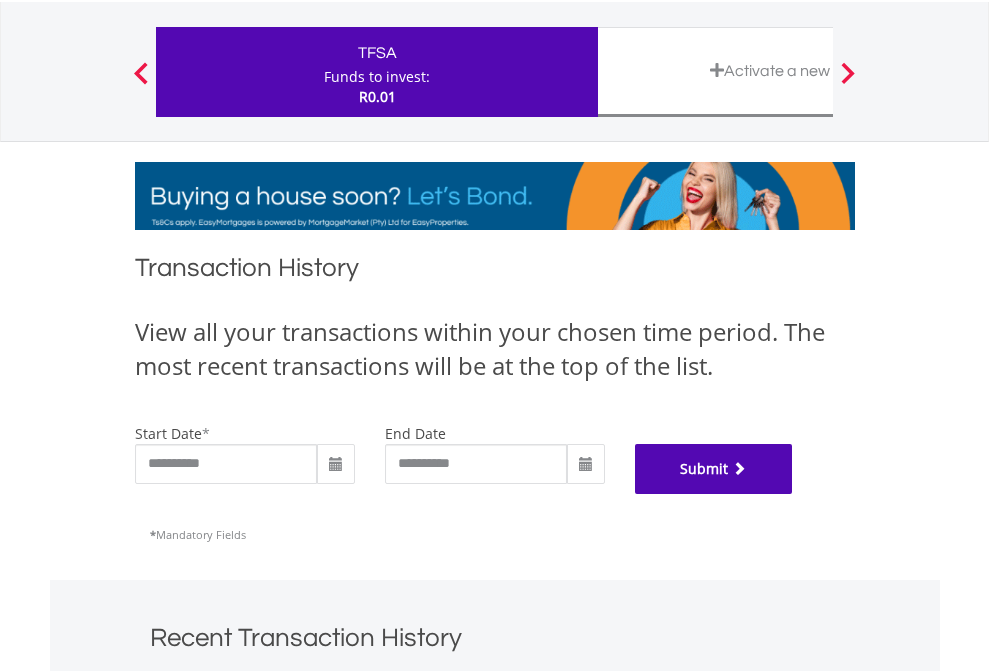 click on "Submit" at bounding box center (714, 469) 